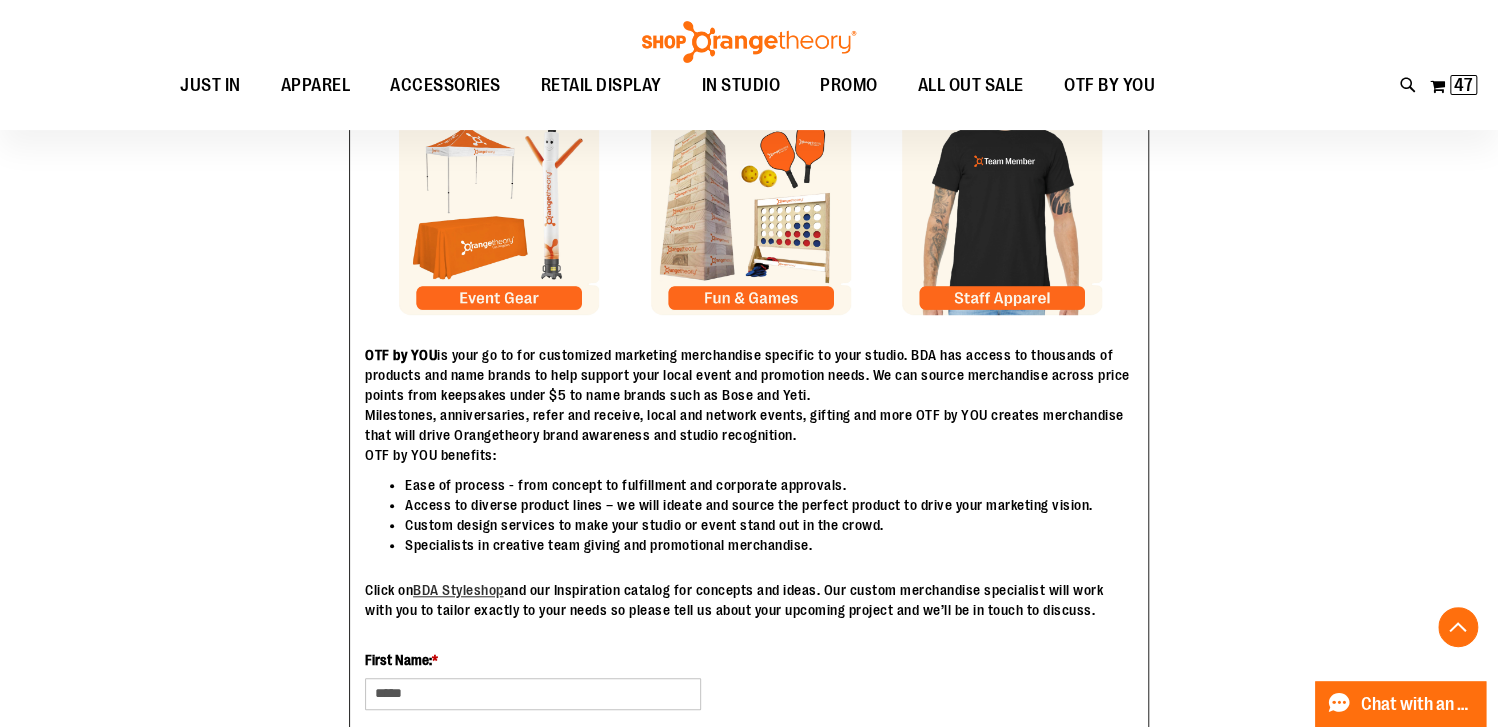 scroll, scrollTop: 600, scrollLeft: 0, axis: vertical 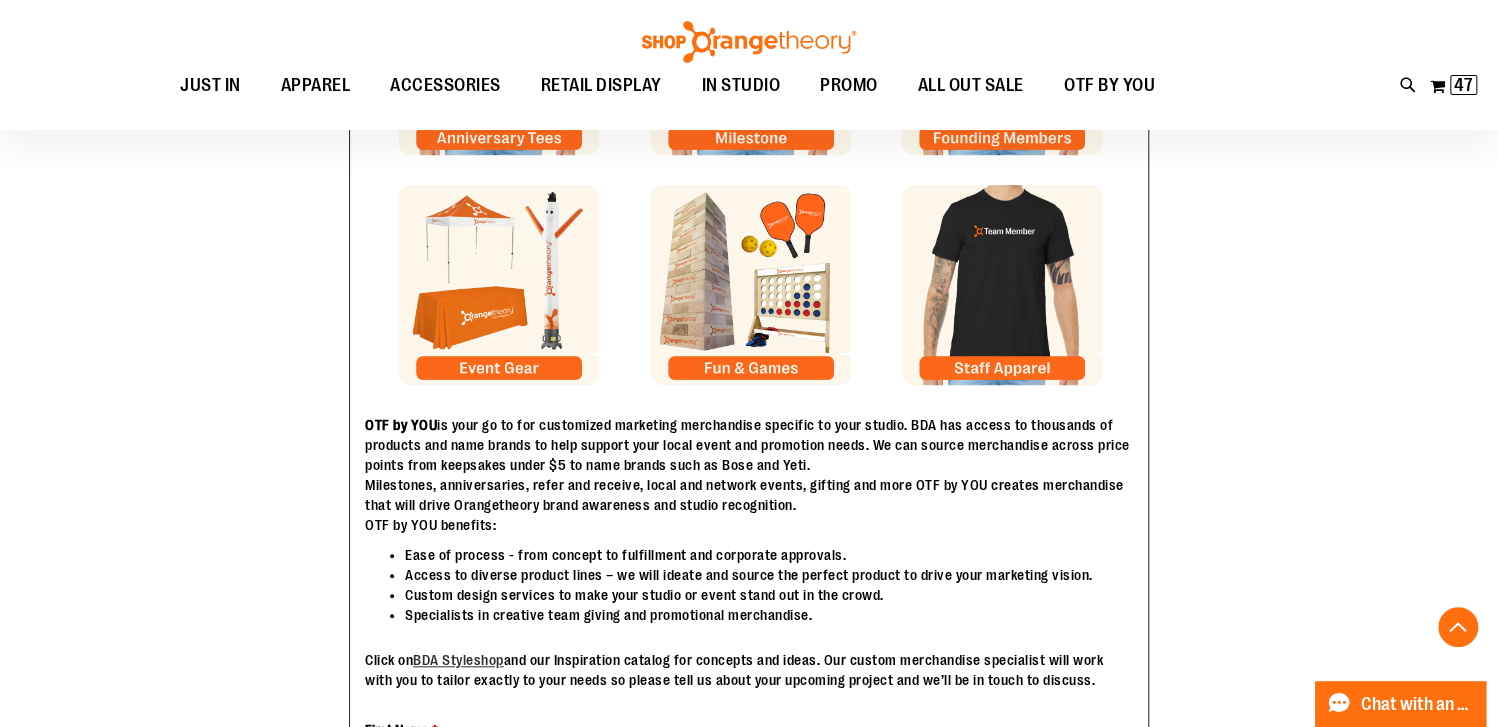 click at bounding box center (499, 285) 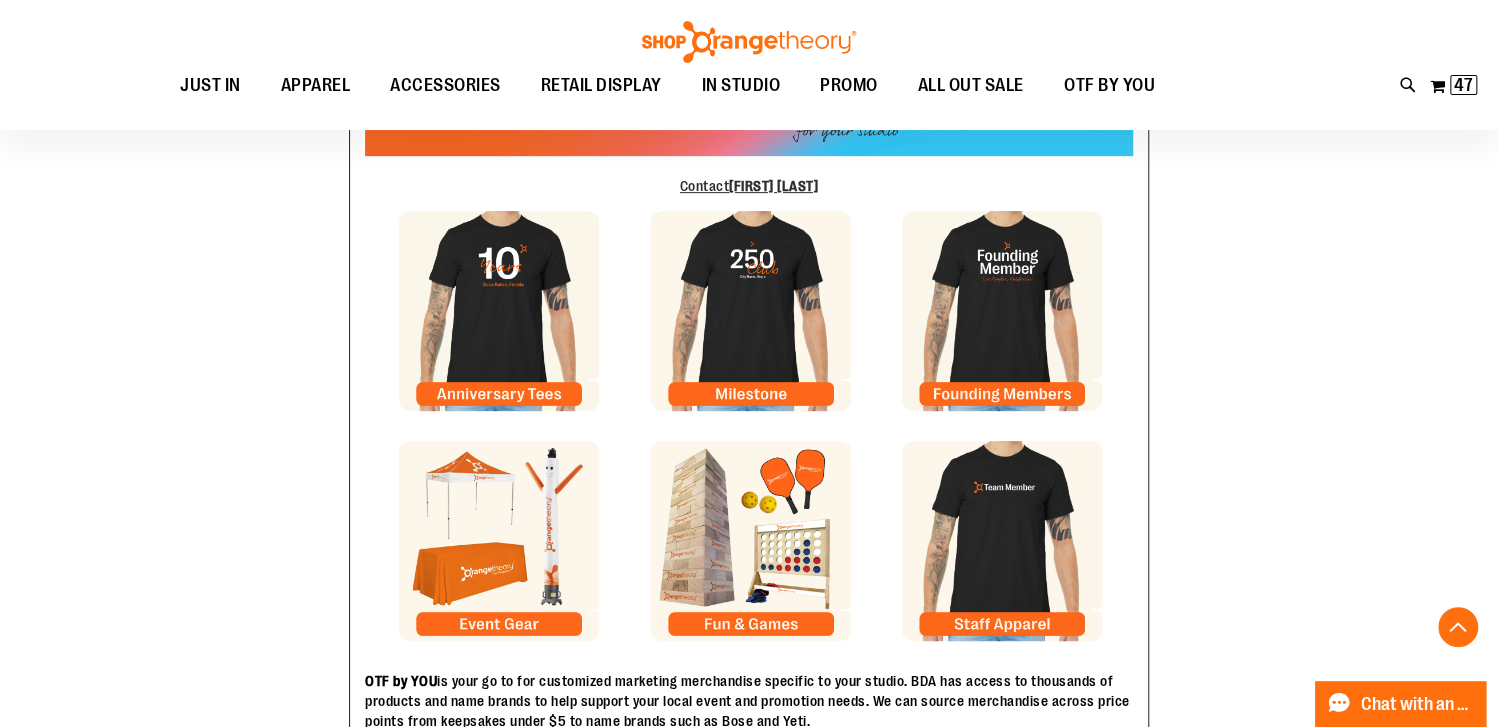 scroll, scrollTop: 300, scrollLeft: 0, axis: vertical 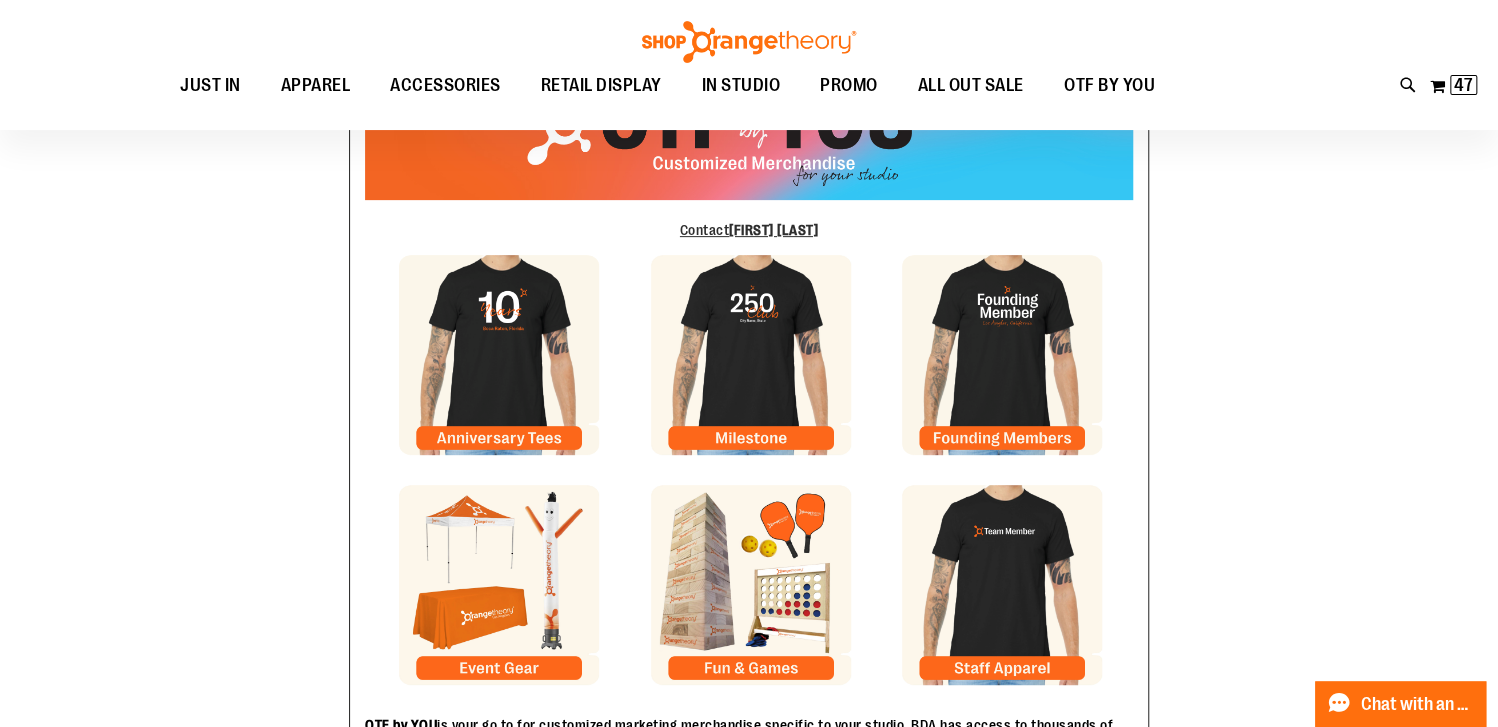 click at bounding box center (751, 585) 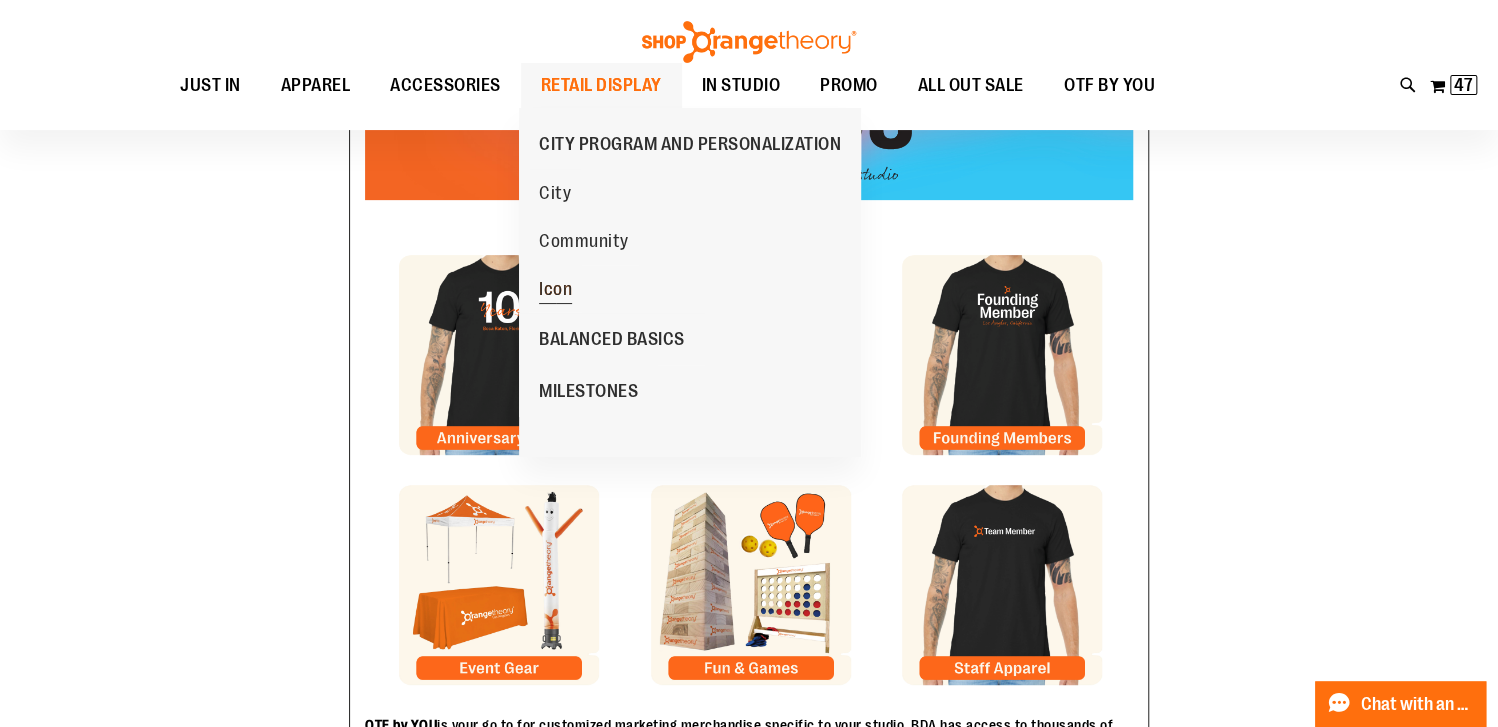 click on "Icon" at bounding box center [555, 289] 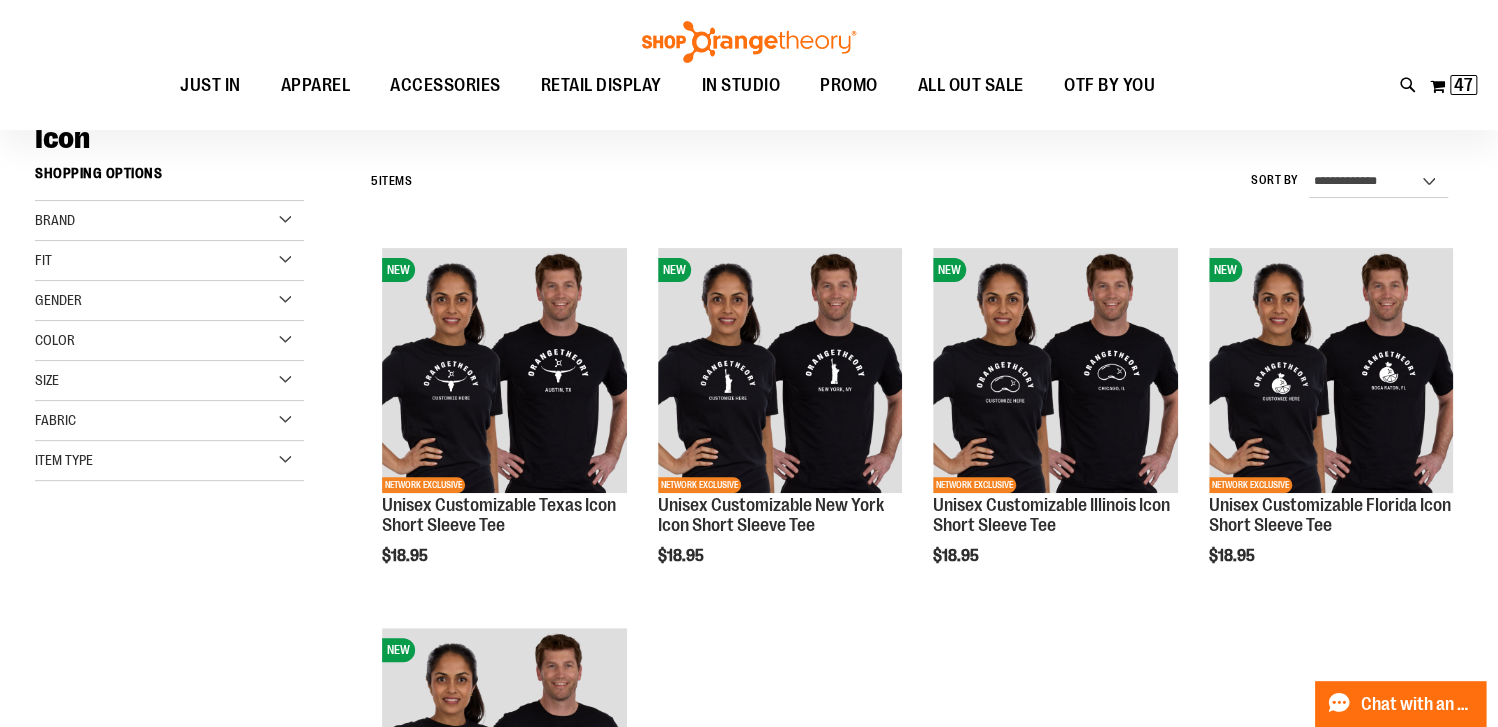 scroll, scrollTop: 0, scrollLeft: 0, axis: both 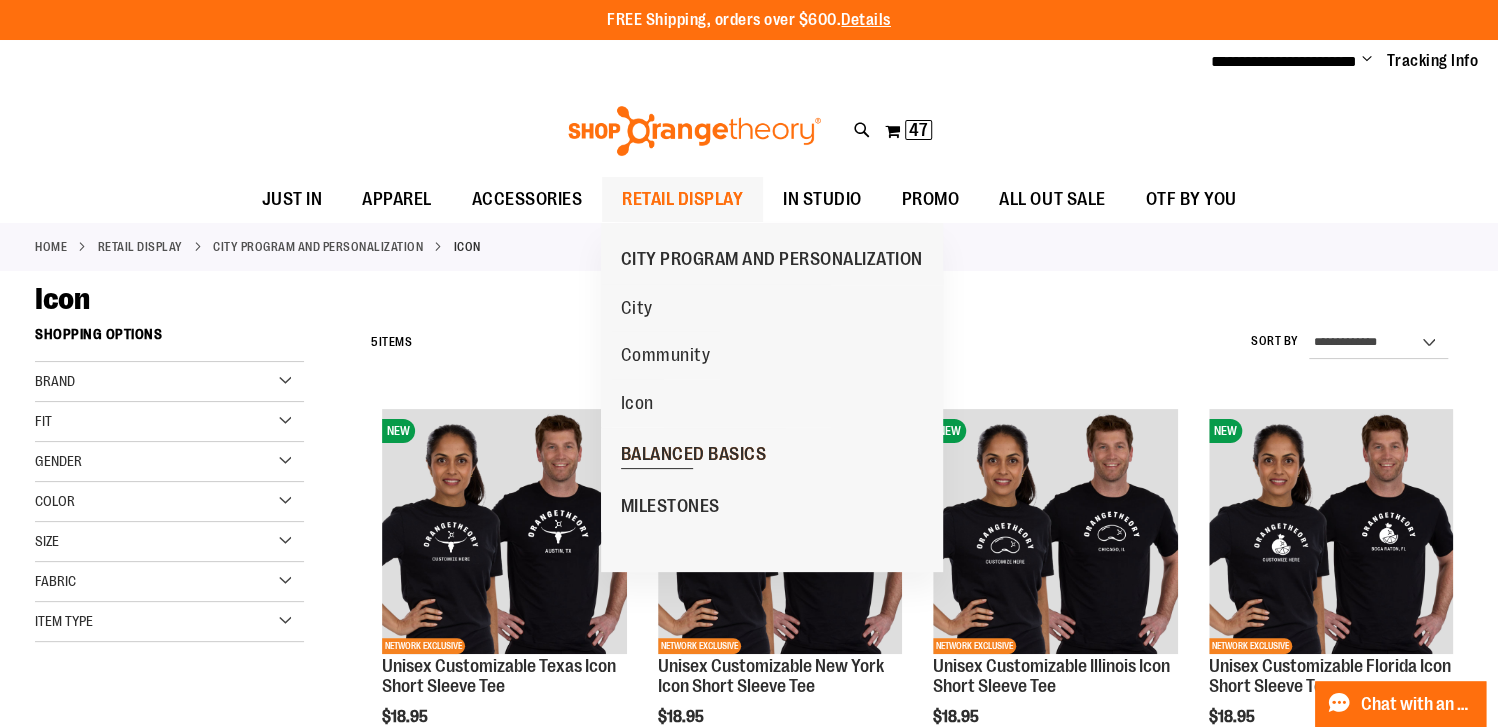 type on "**********" 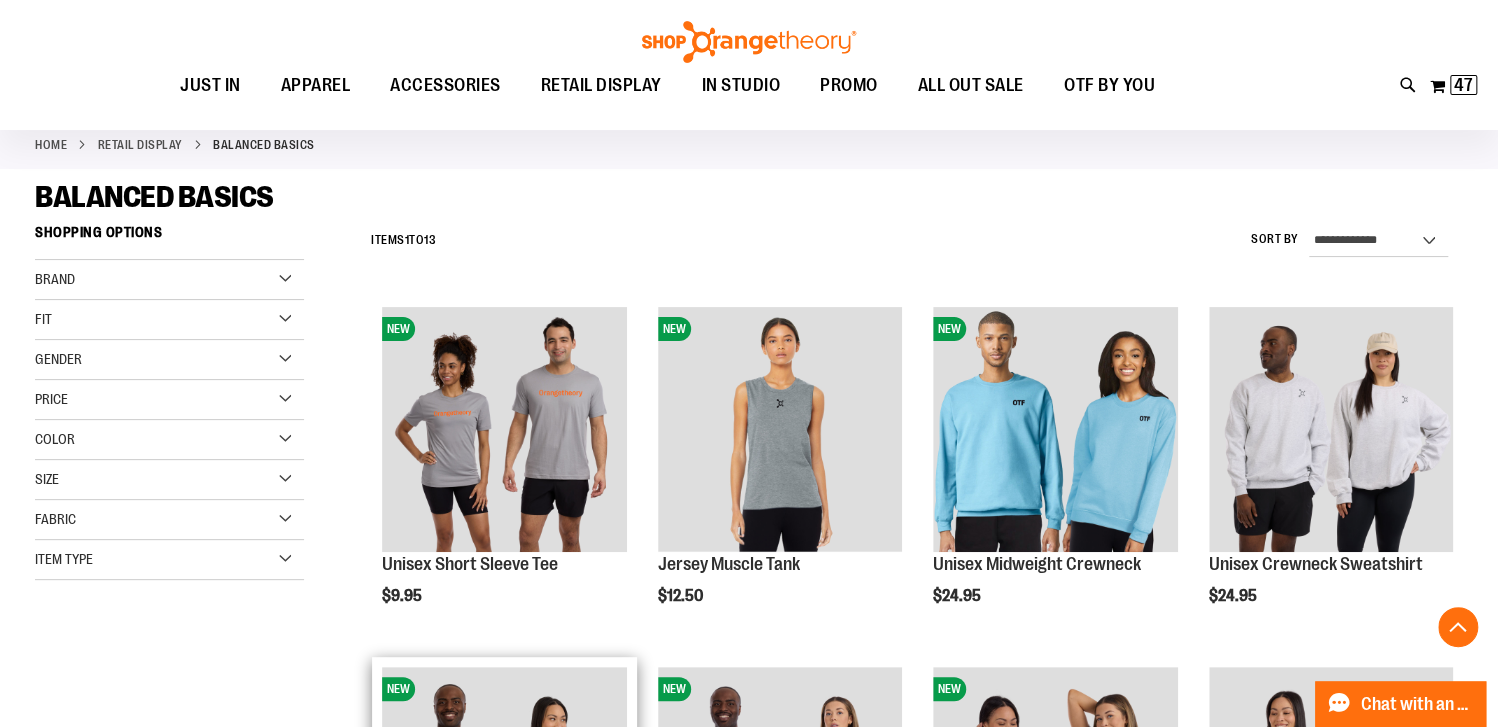 scroll, scrollTop: 500, scrollLeft: 0, axis: vertical 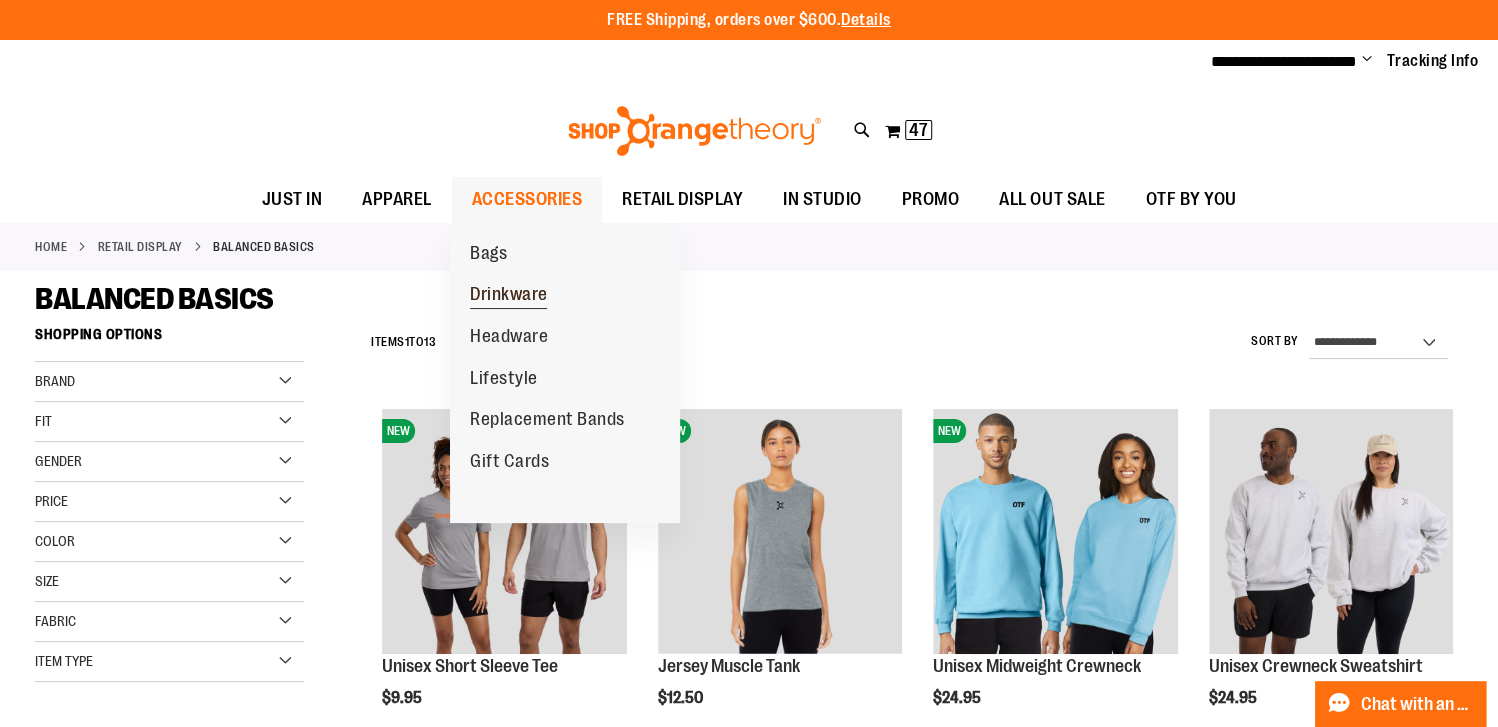 type on "**********" 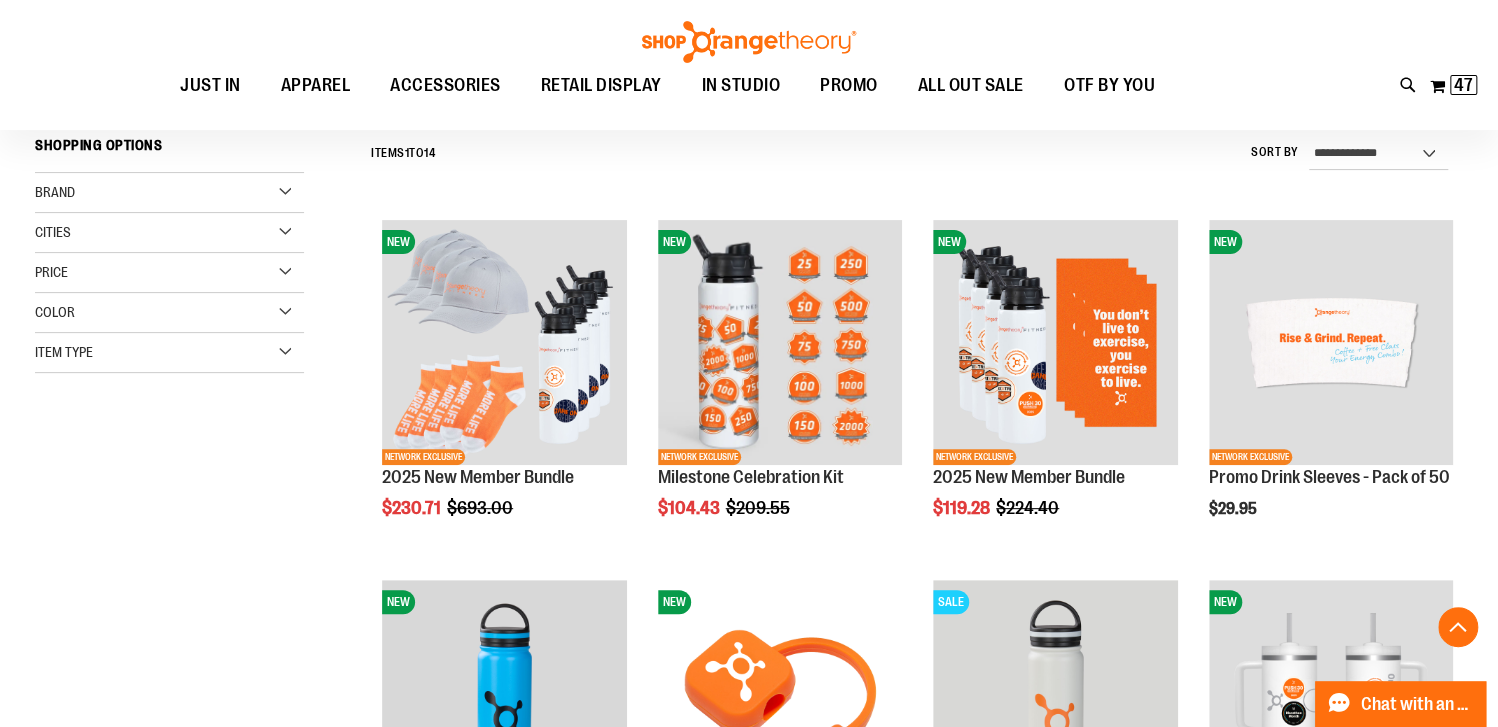 scroll, scrollTop: 600, scrollLeft: 0, axis: vertical 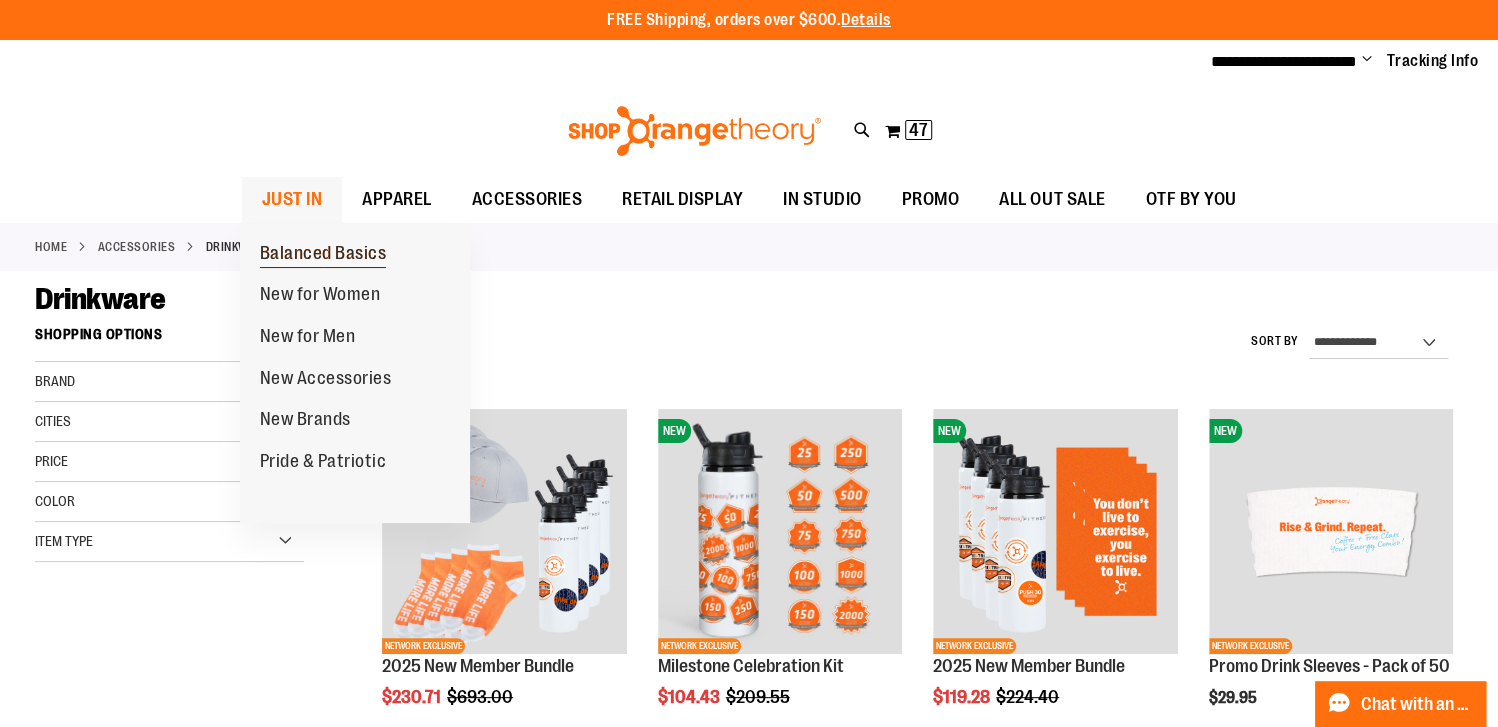 type on "**********" 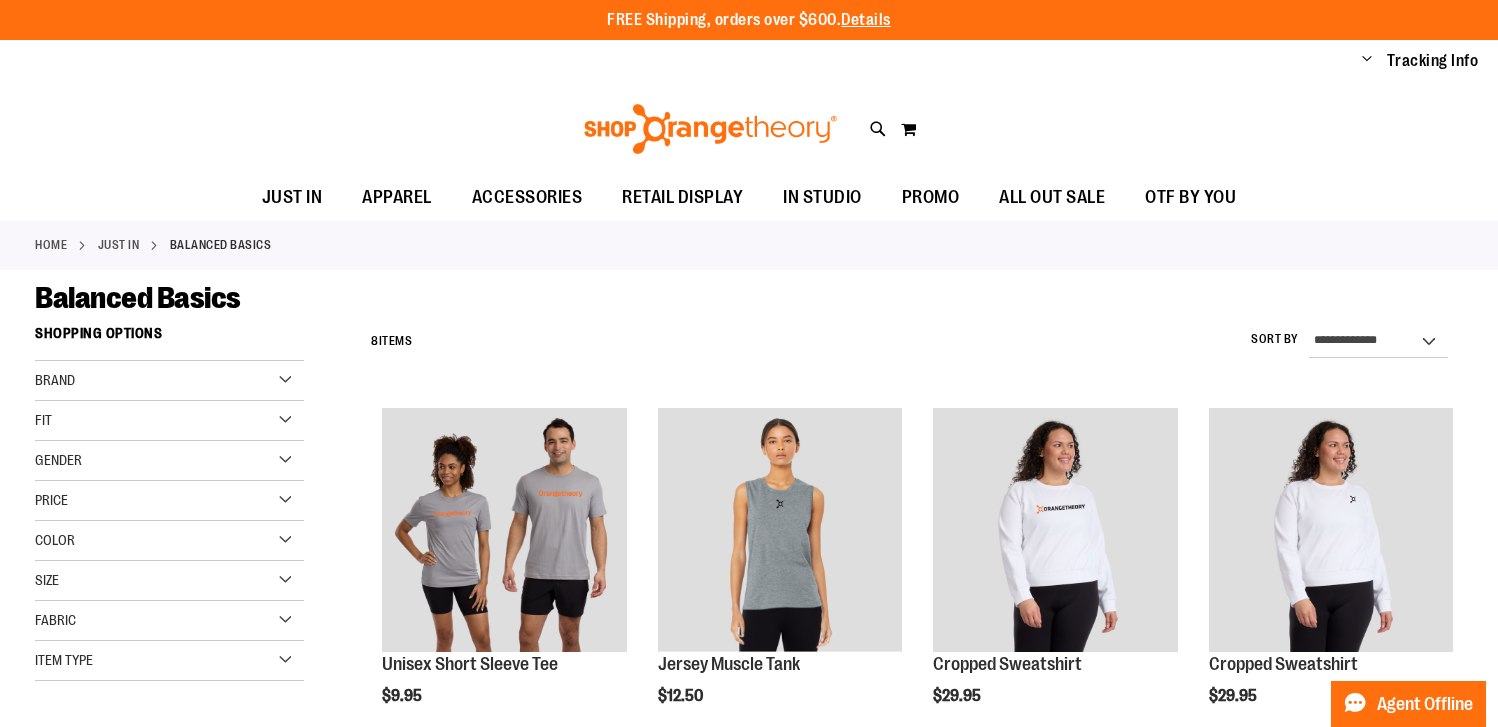 scroll, scrollTop: 0, scrollLeft: 0, axis: both 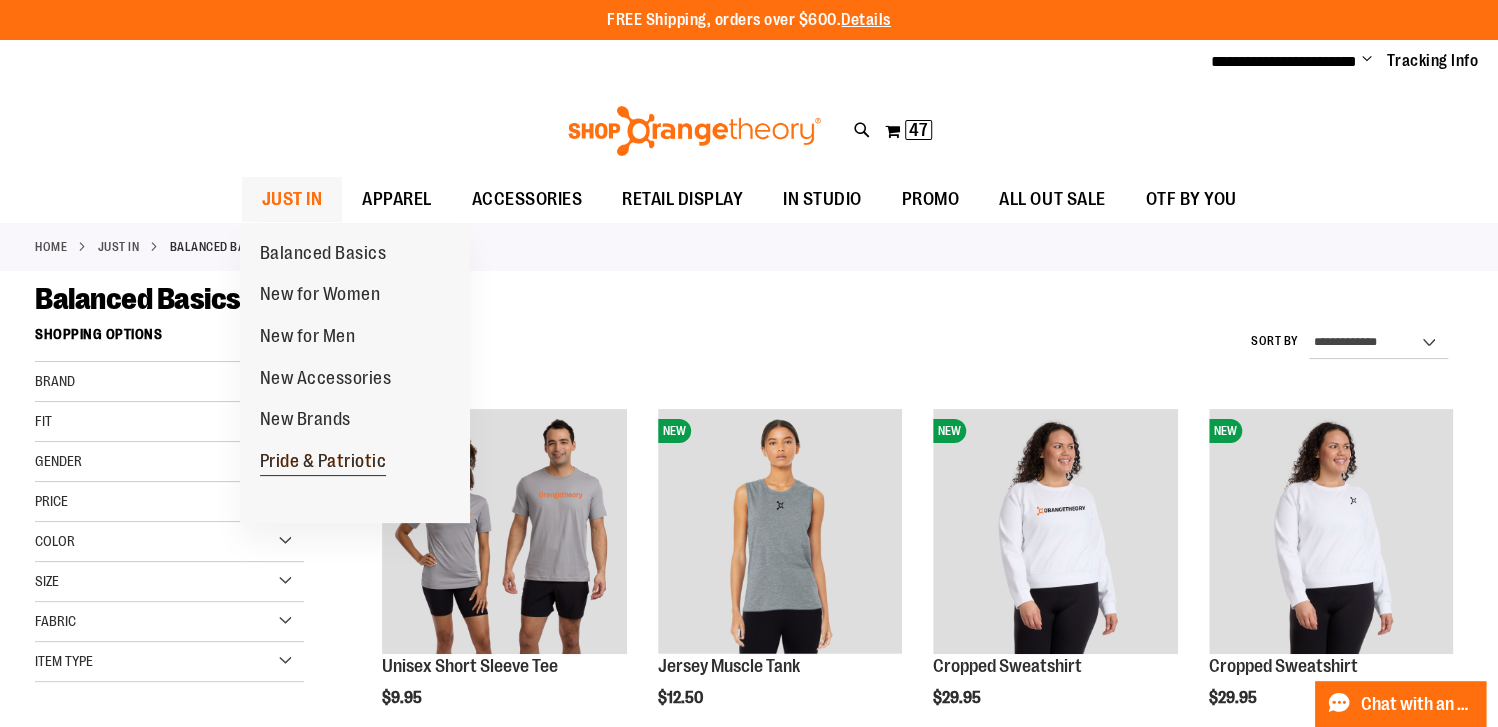 type on "**********" 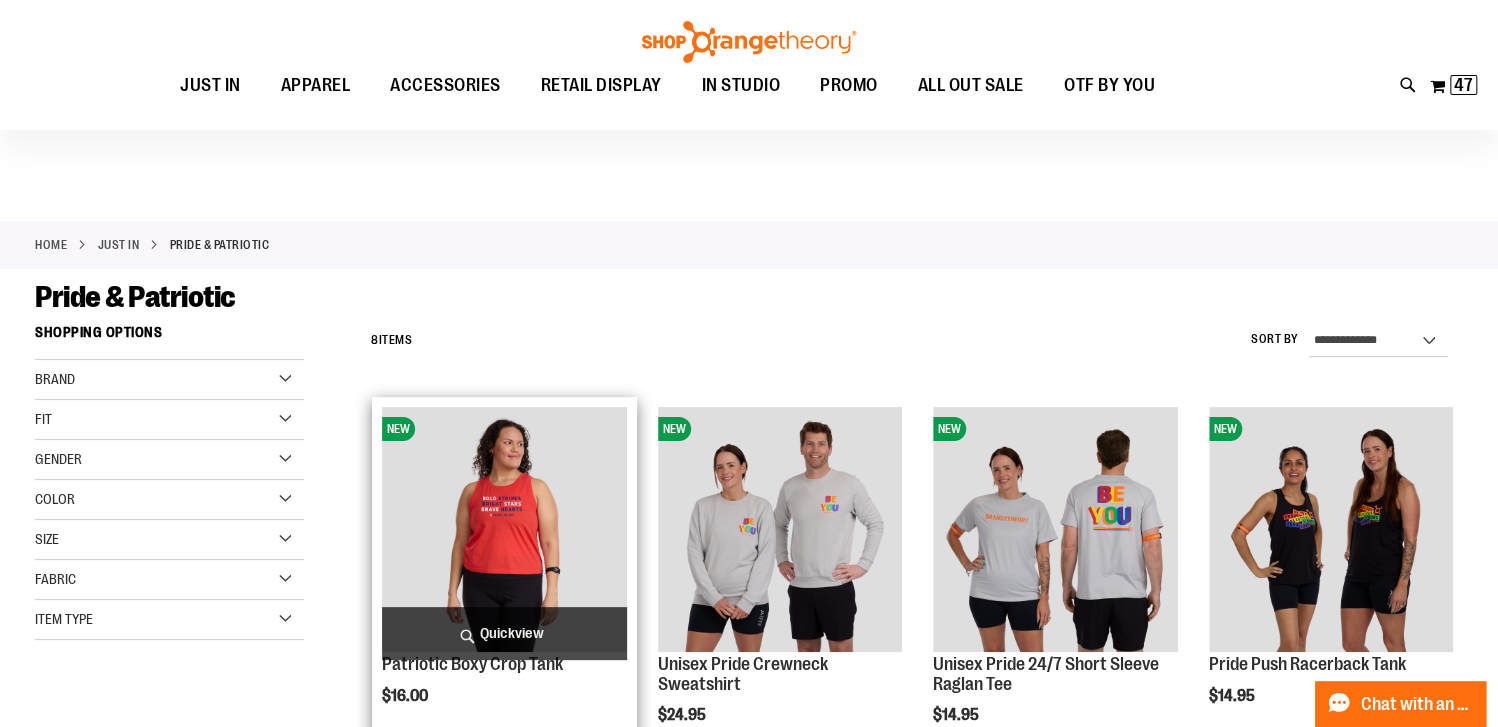 scroll, scrollTop: 100, scrollLeft: 0, axis: vertical 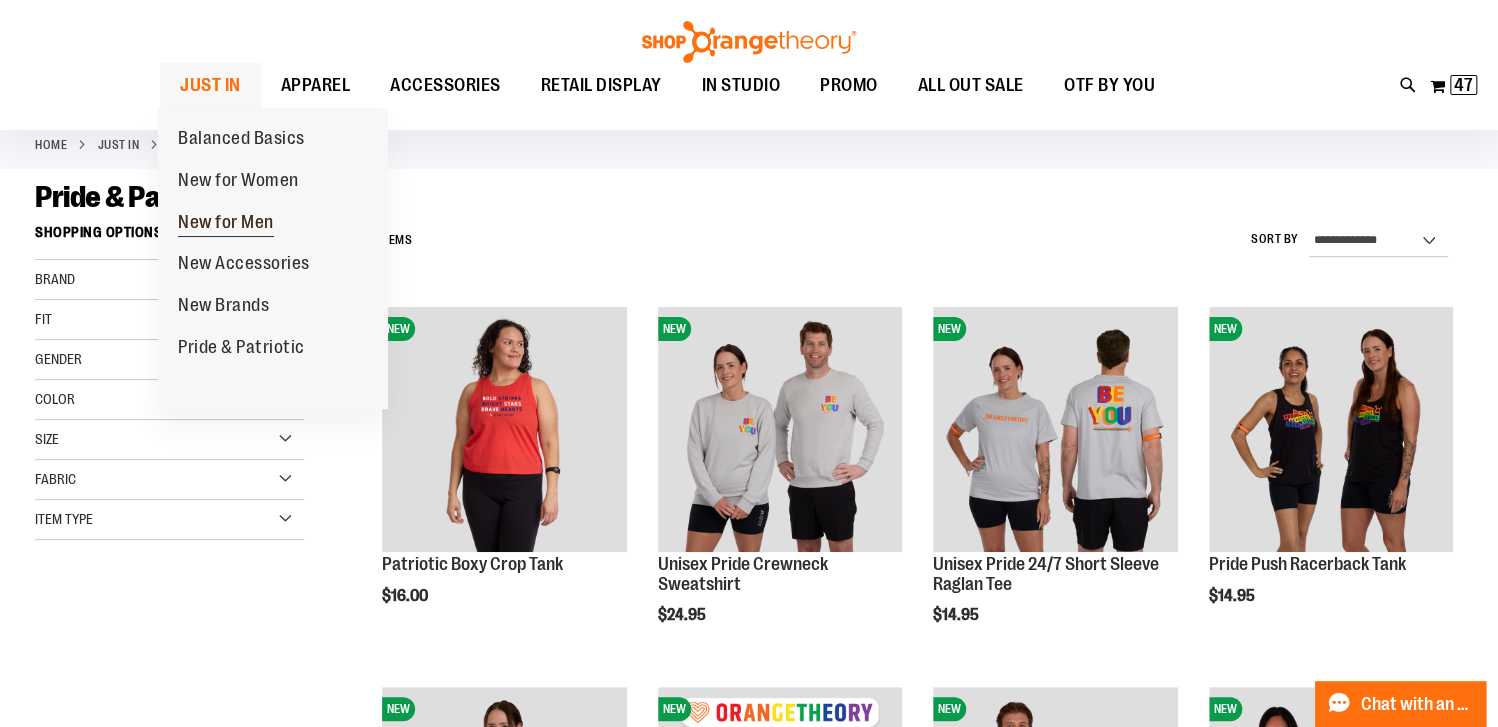 type on "**********" 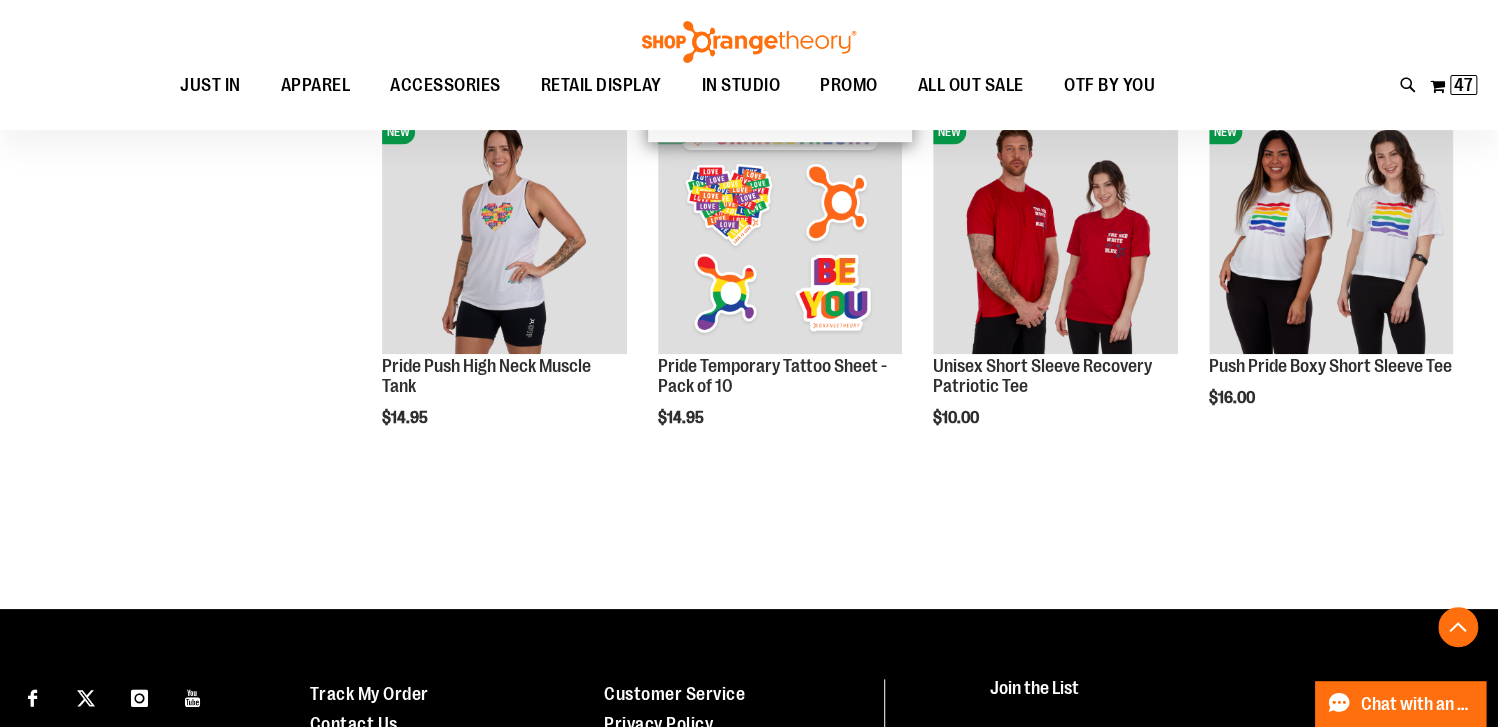 scroll, scrollTop: 700, scrollLeft: 0, axis: vertical 